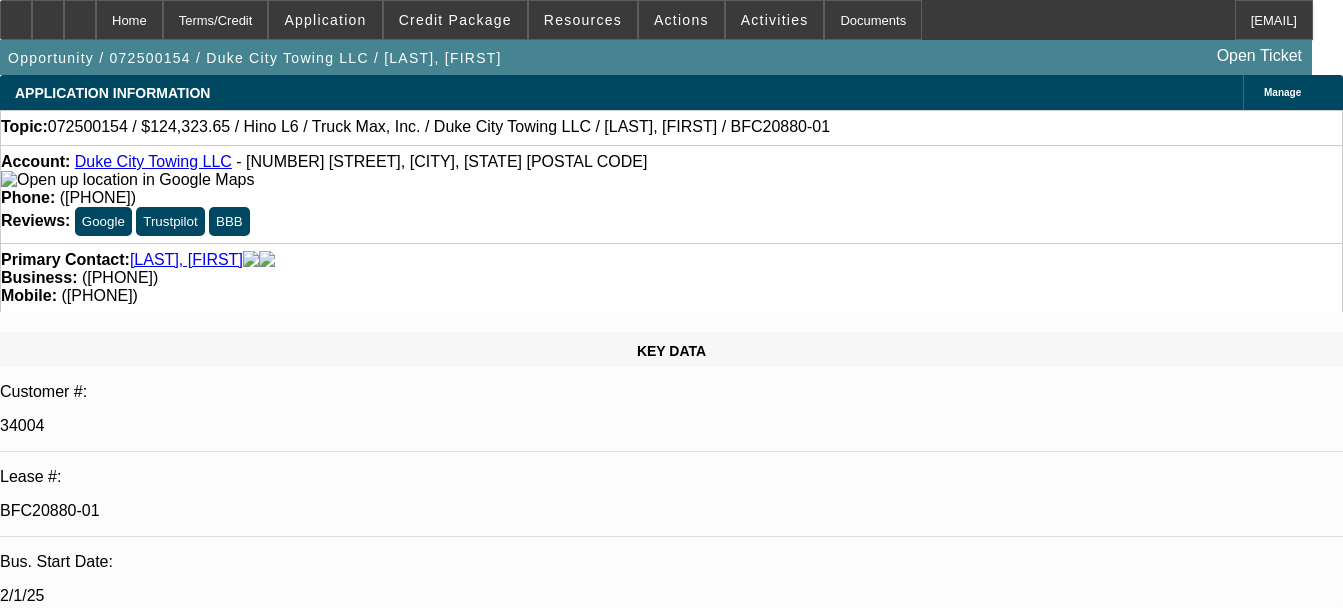 select on "0" 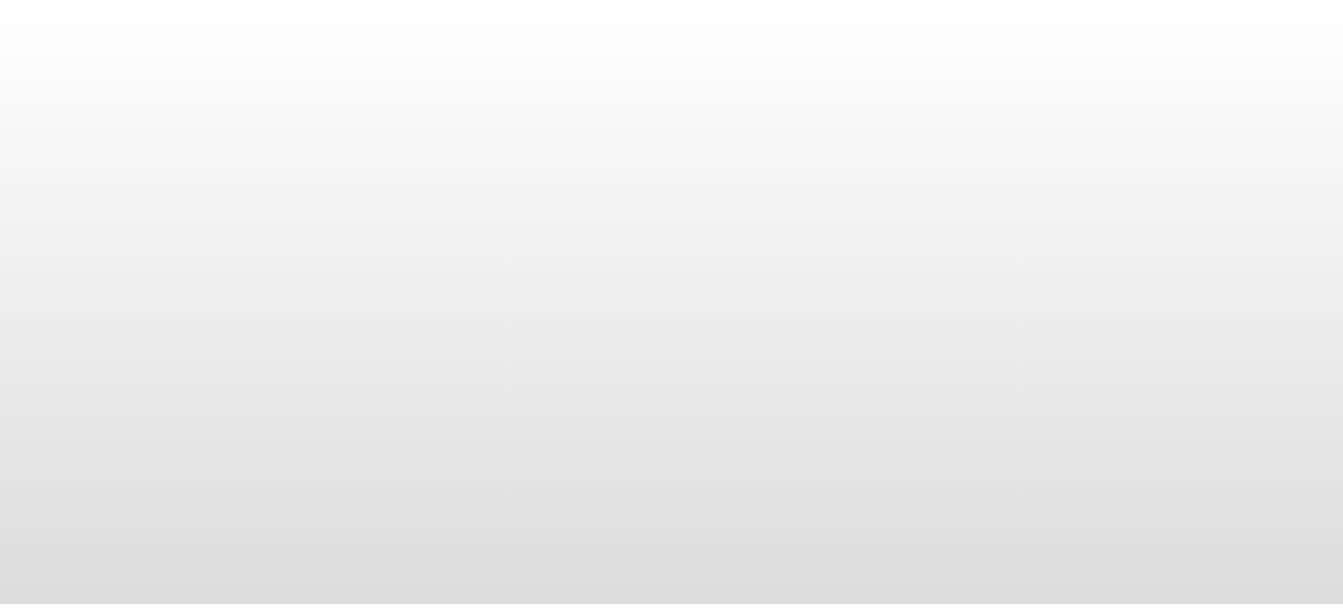 scroll, scrollTop: 0, scrollLeft: 0, axis: both 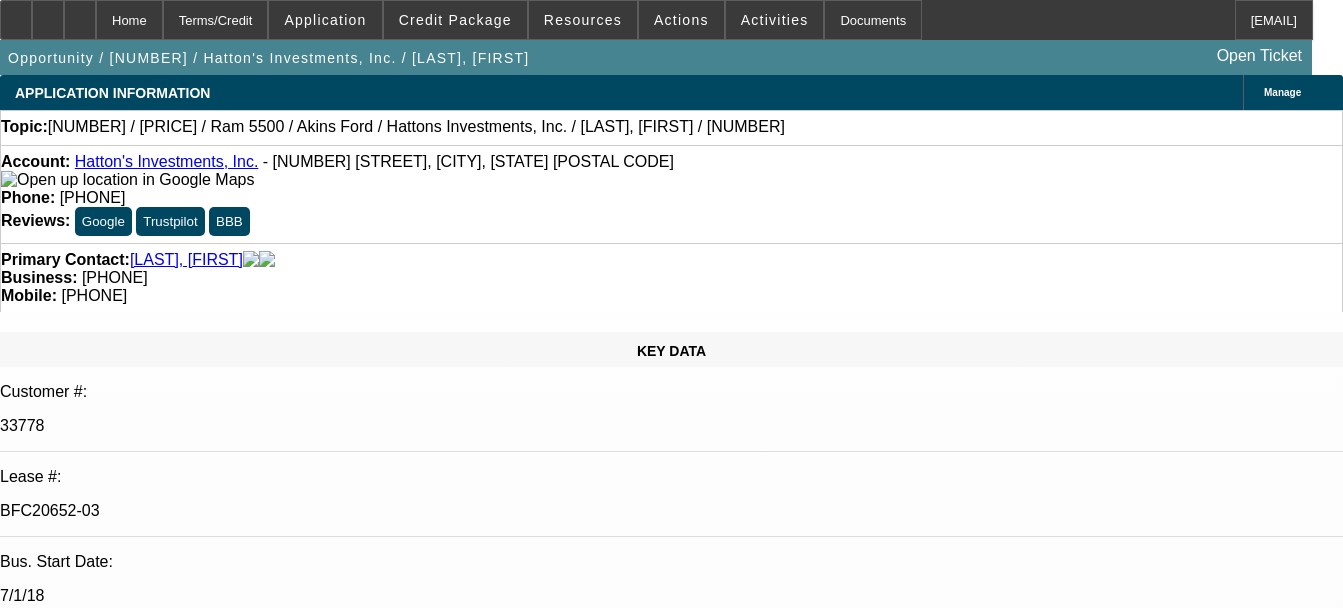 select on "0" 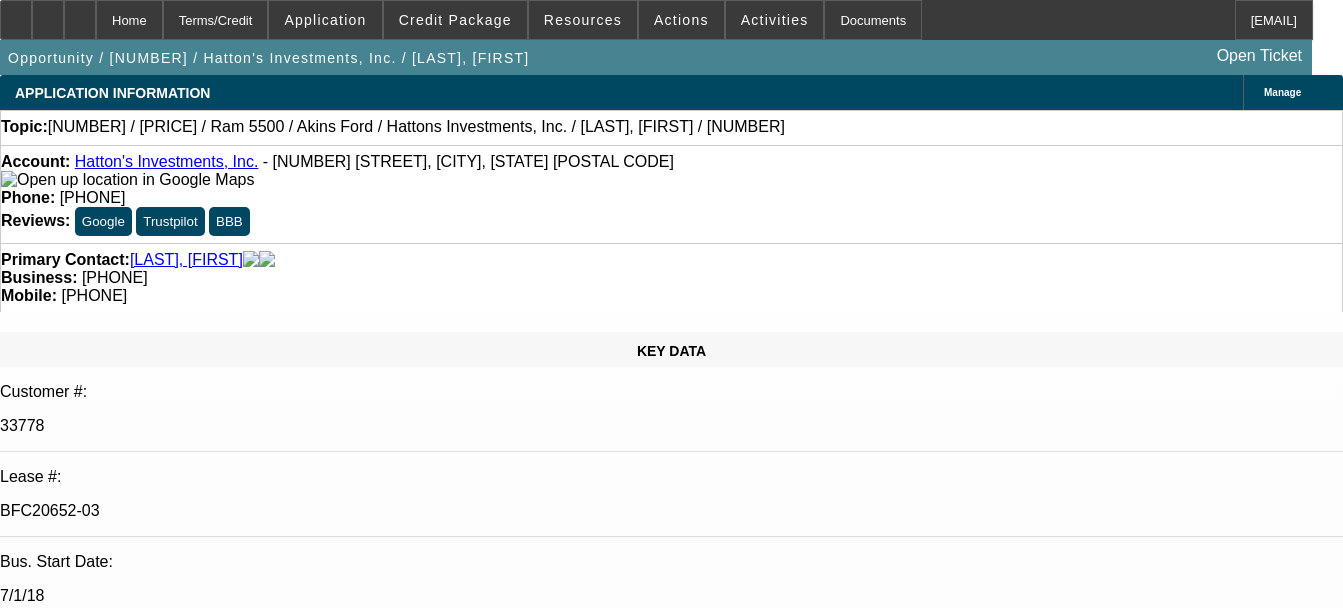 select on "1" 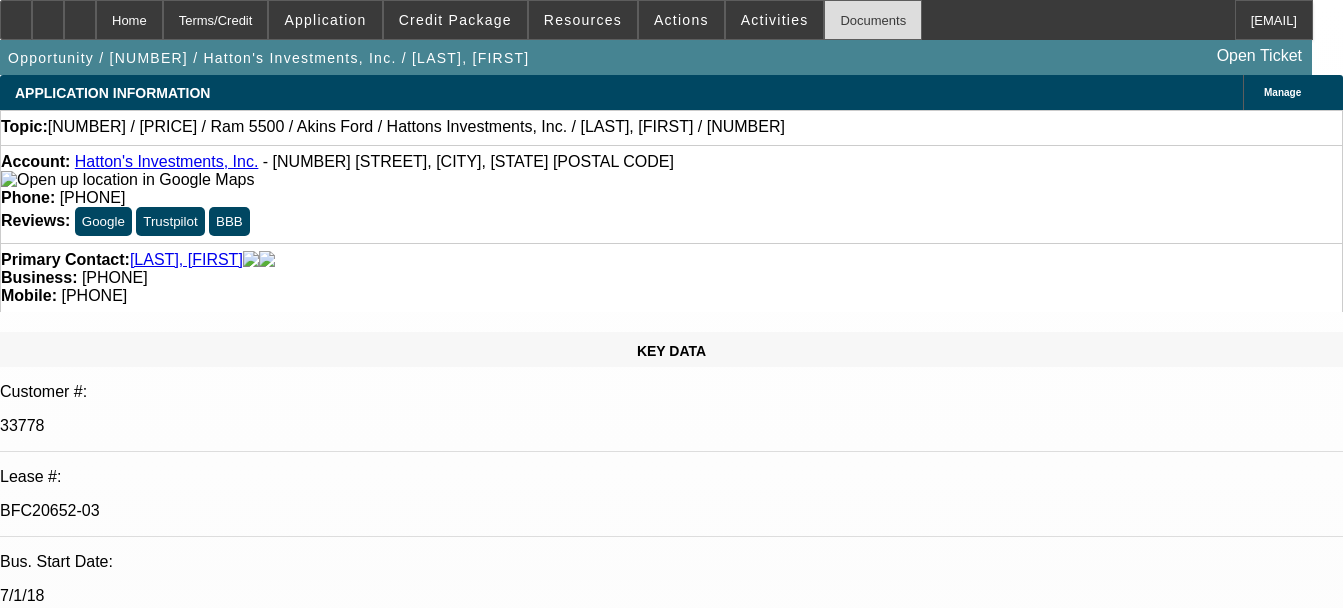 click on "Documents" at bounding box center (873, 20) 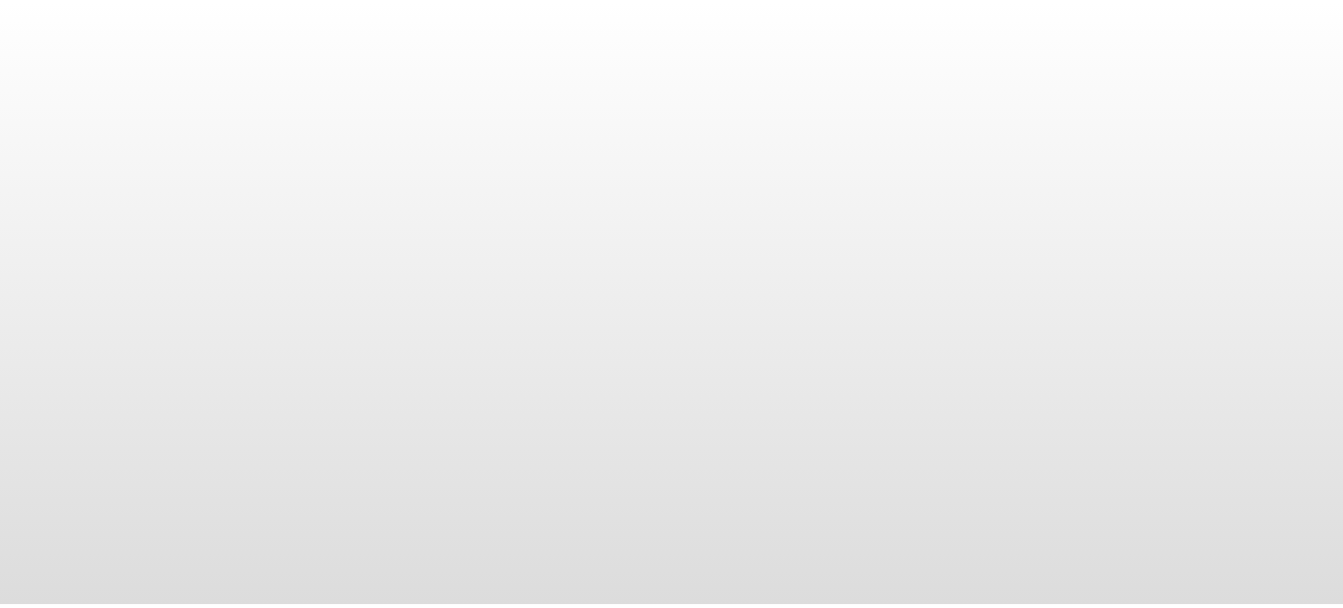 scroll, scrollTop: 0, scrollLeft: 0, axis: both 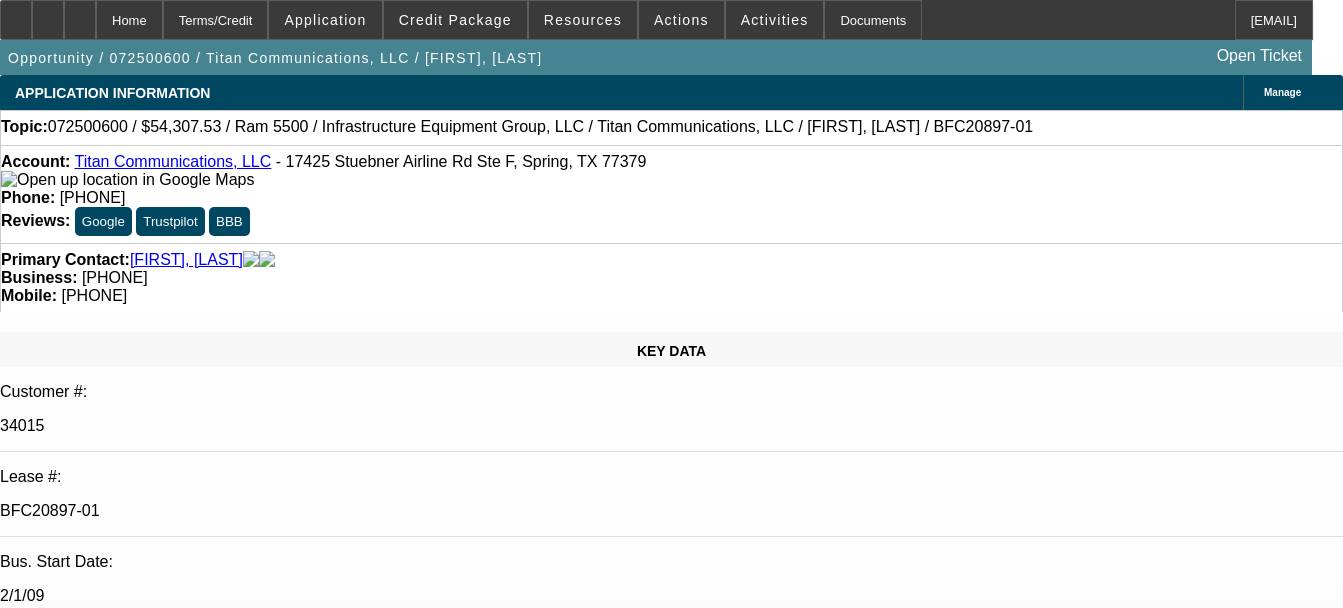 select on "0" 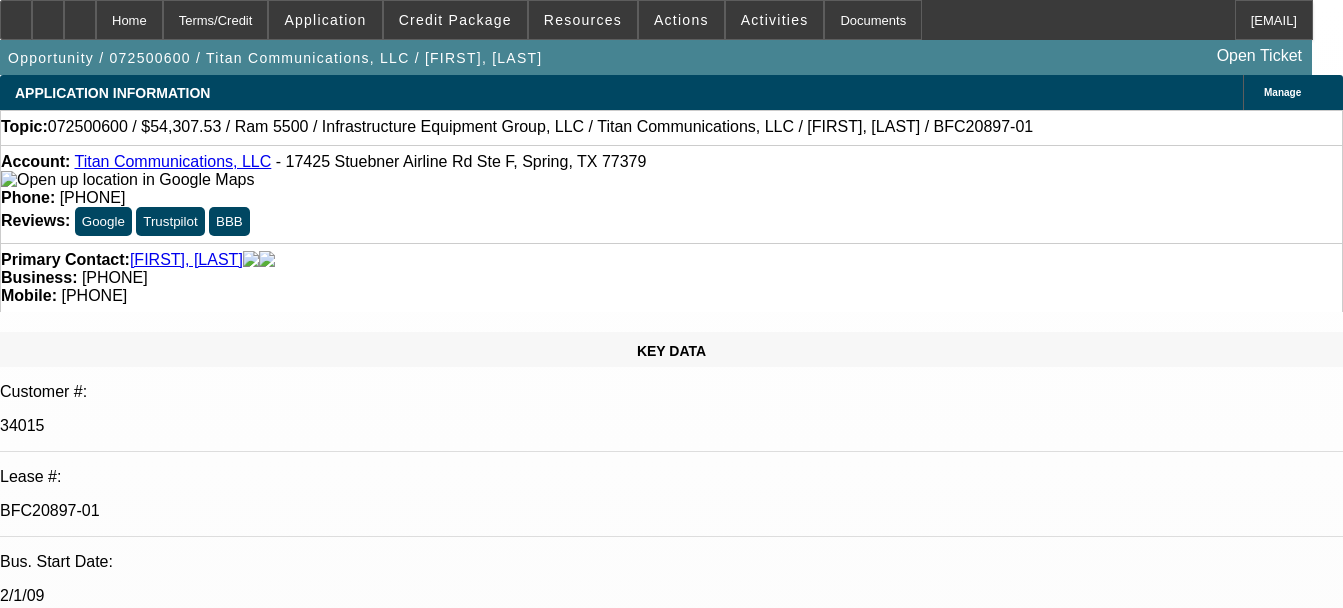 select on "1" 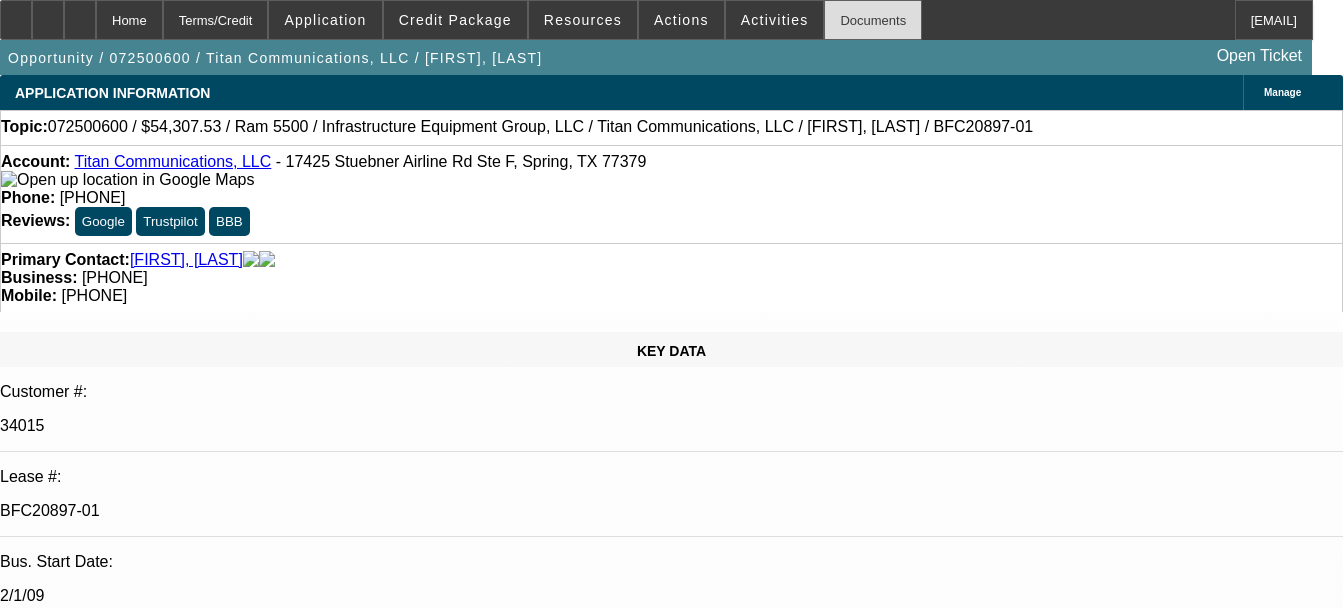 click on "Documents" at bounding box center (873, 20) 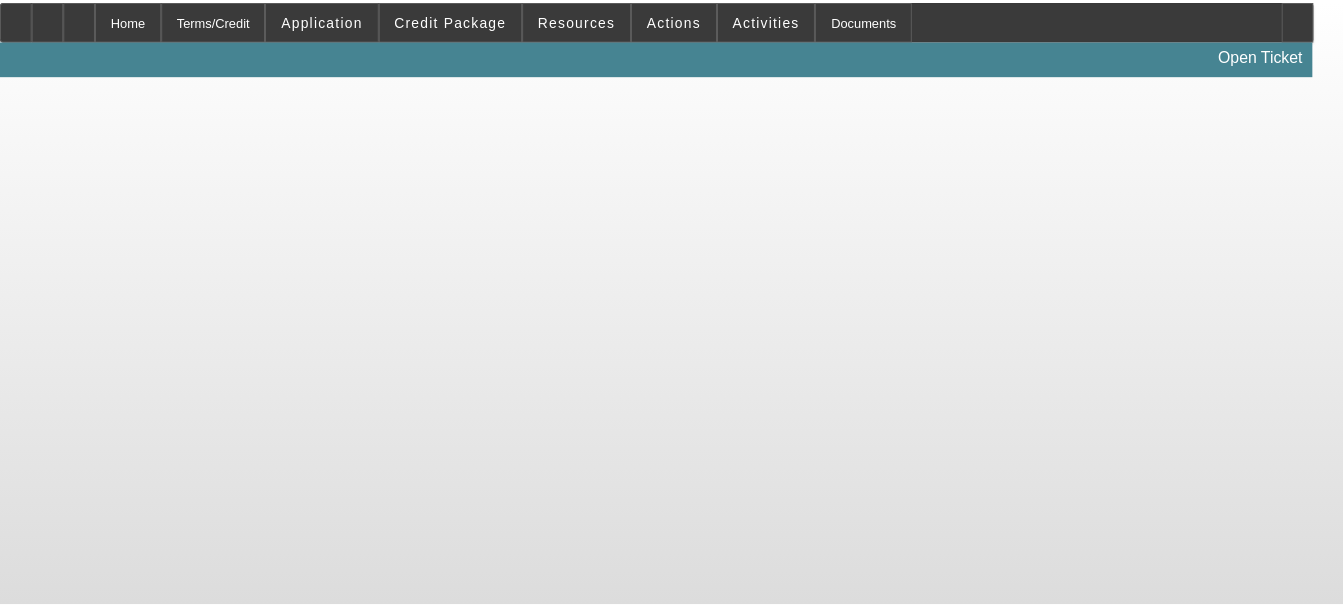 scroll, scrollTop: 0, scrollLeft: 0, axis: both 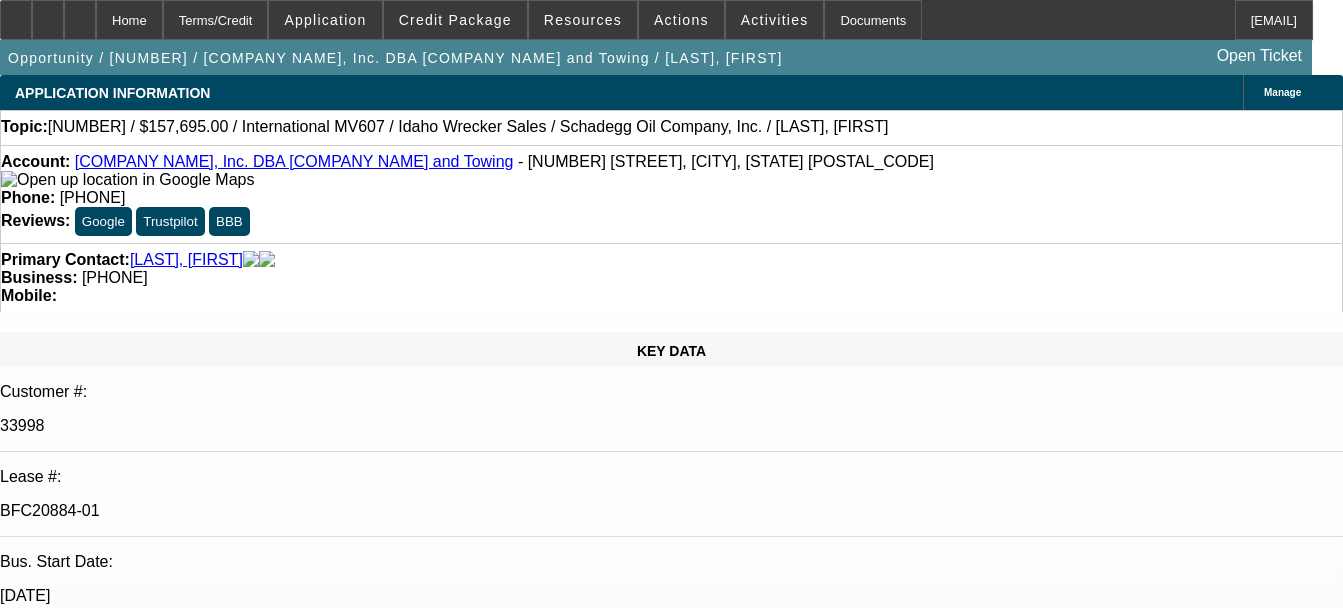 select on "0" 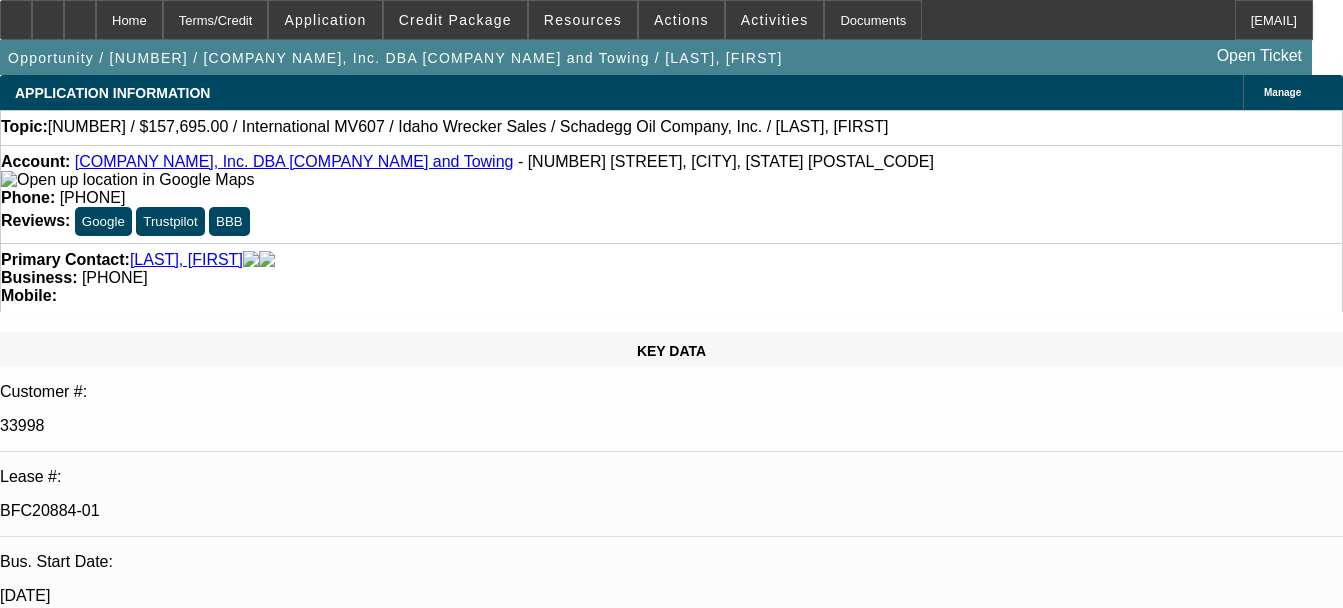 select on "1" 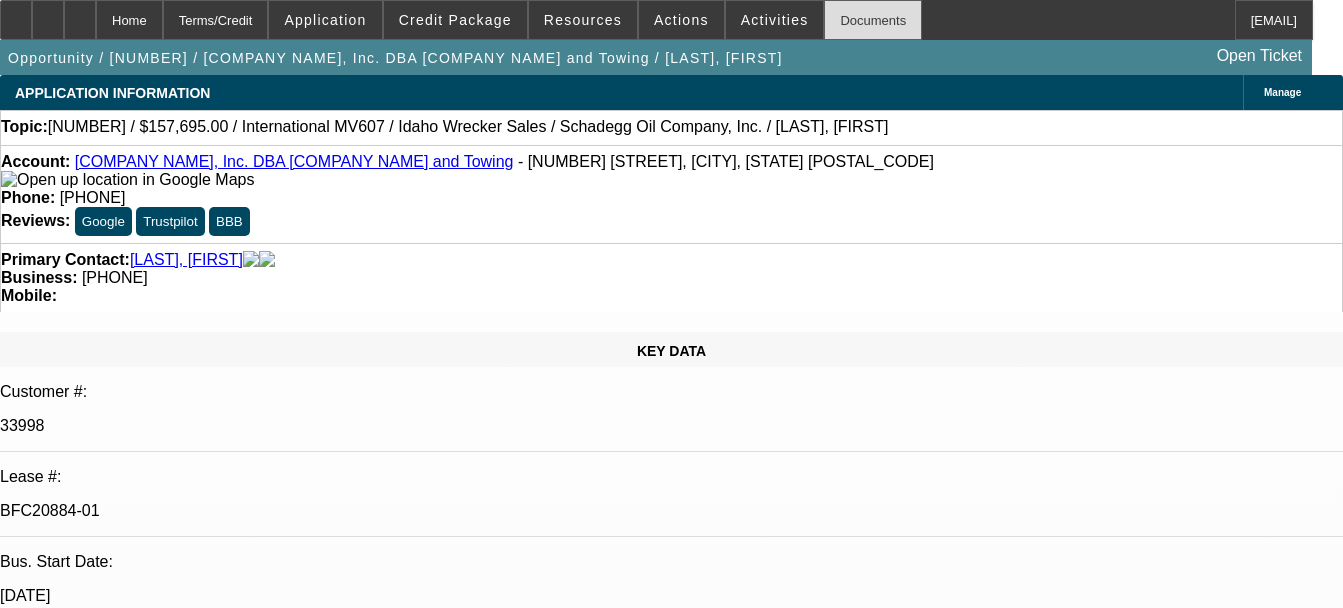 click on "Documents" at bounding box center [873, 20] 